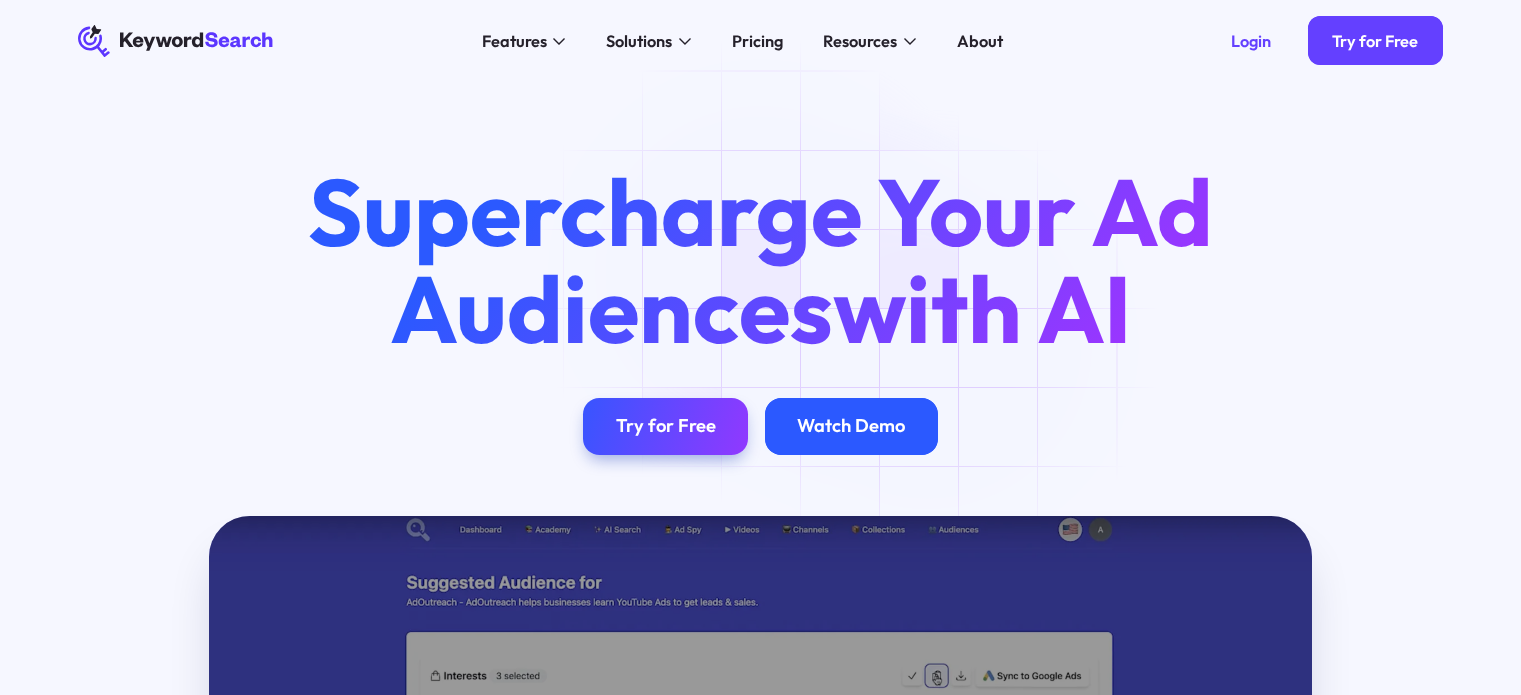 scroll, scrollTop: 0, scrollLeft: 0, axis: both 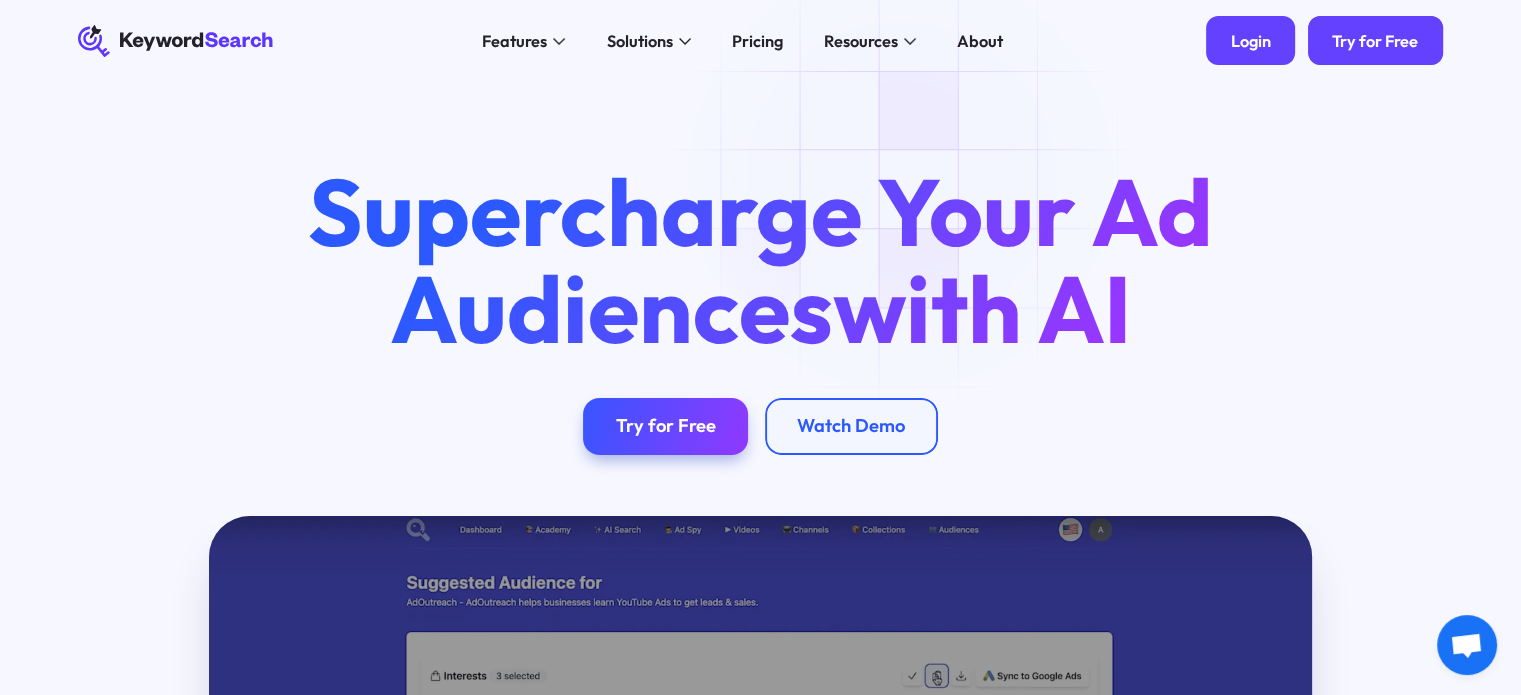 click on "Login" at bounding box center (1251, 41) 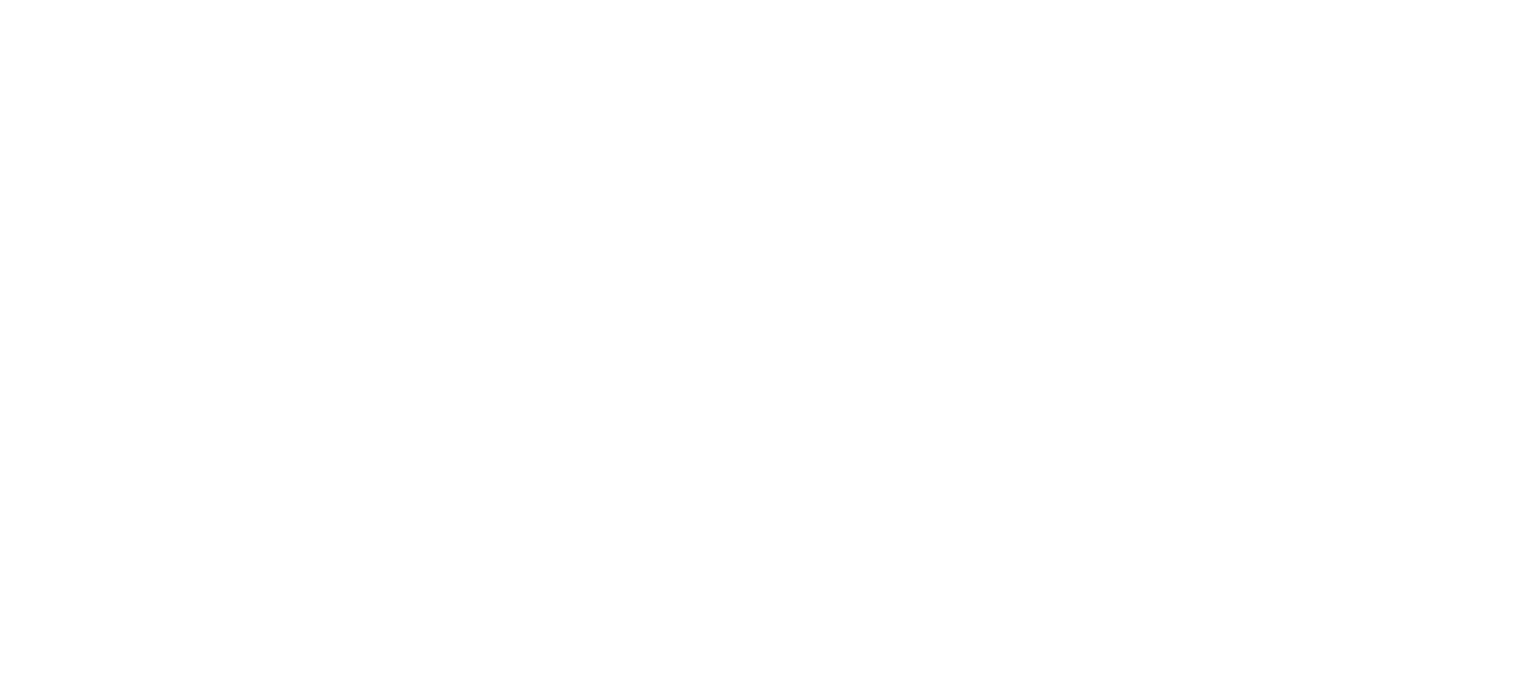 scroll, scrollTop: 0, scrollLeft: 0, axis: both 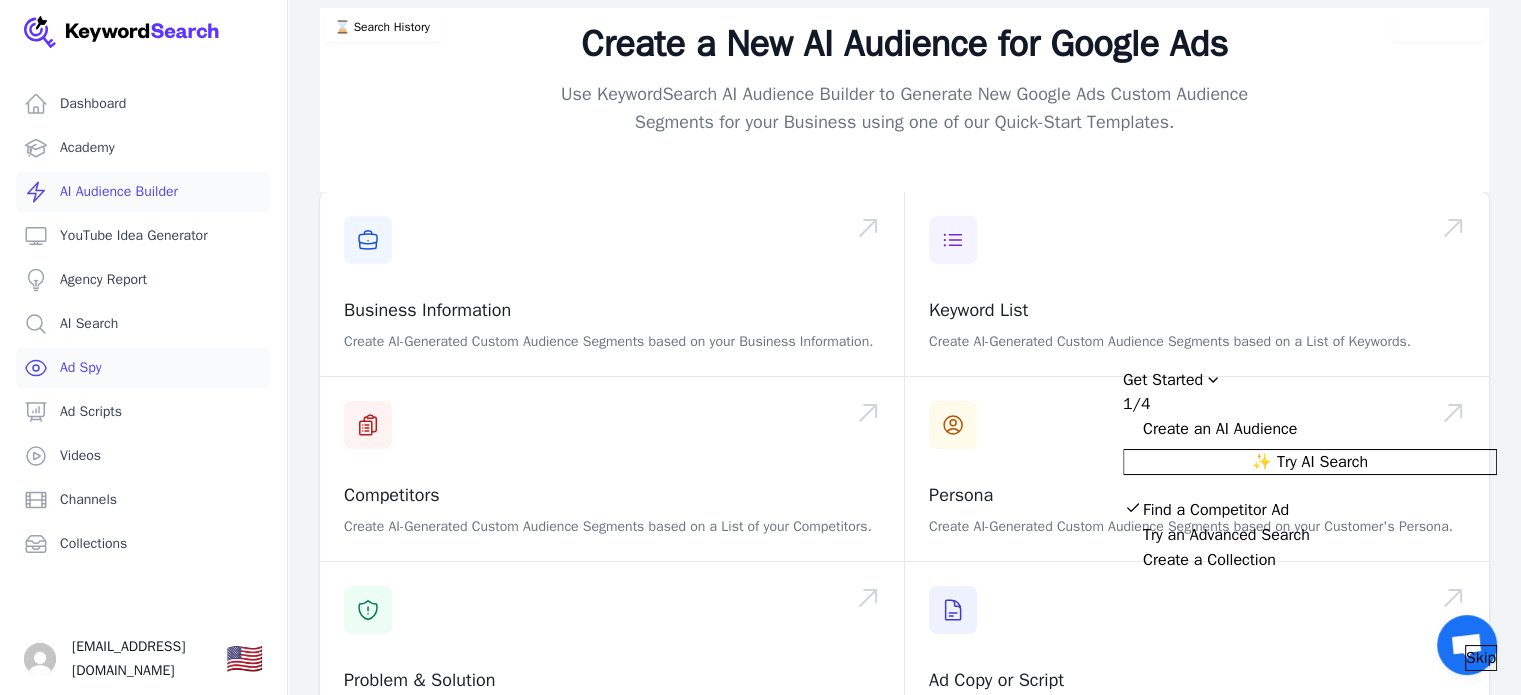 click on "Ad Spy" at bounding box center (143, 368) 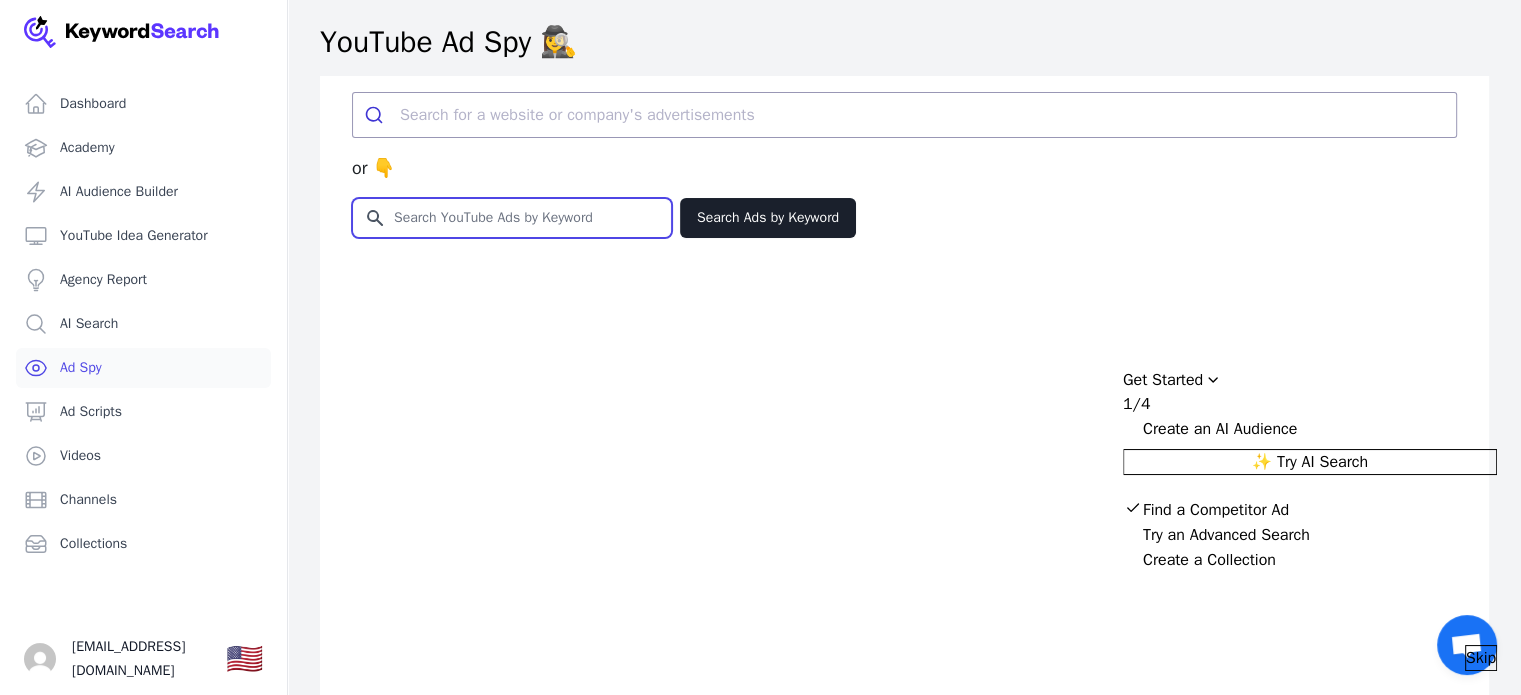 click on "Search for YouTube Keywords" at bounding box center [512, 218] 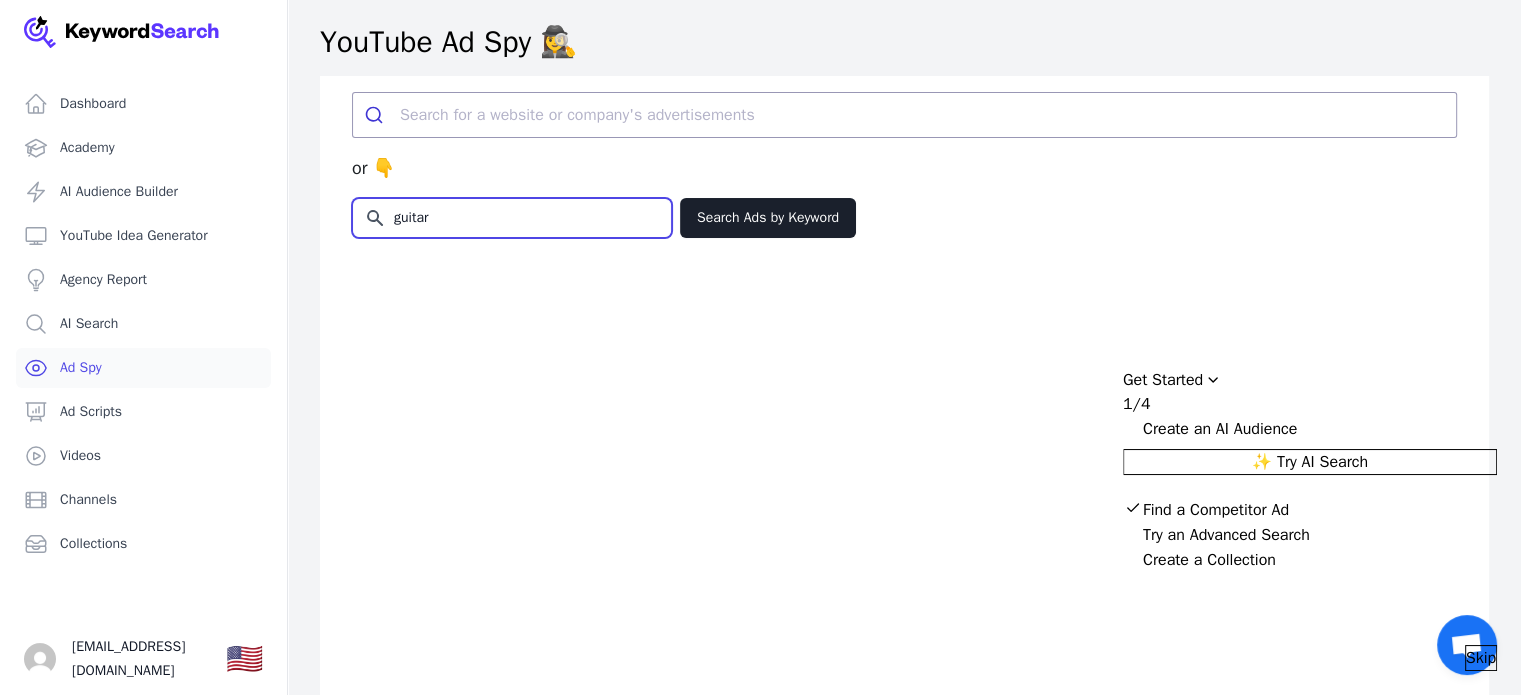 type on "guitar" 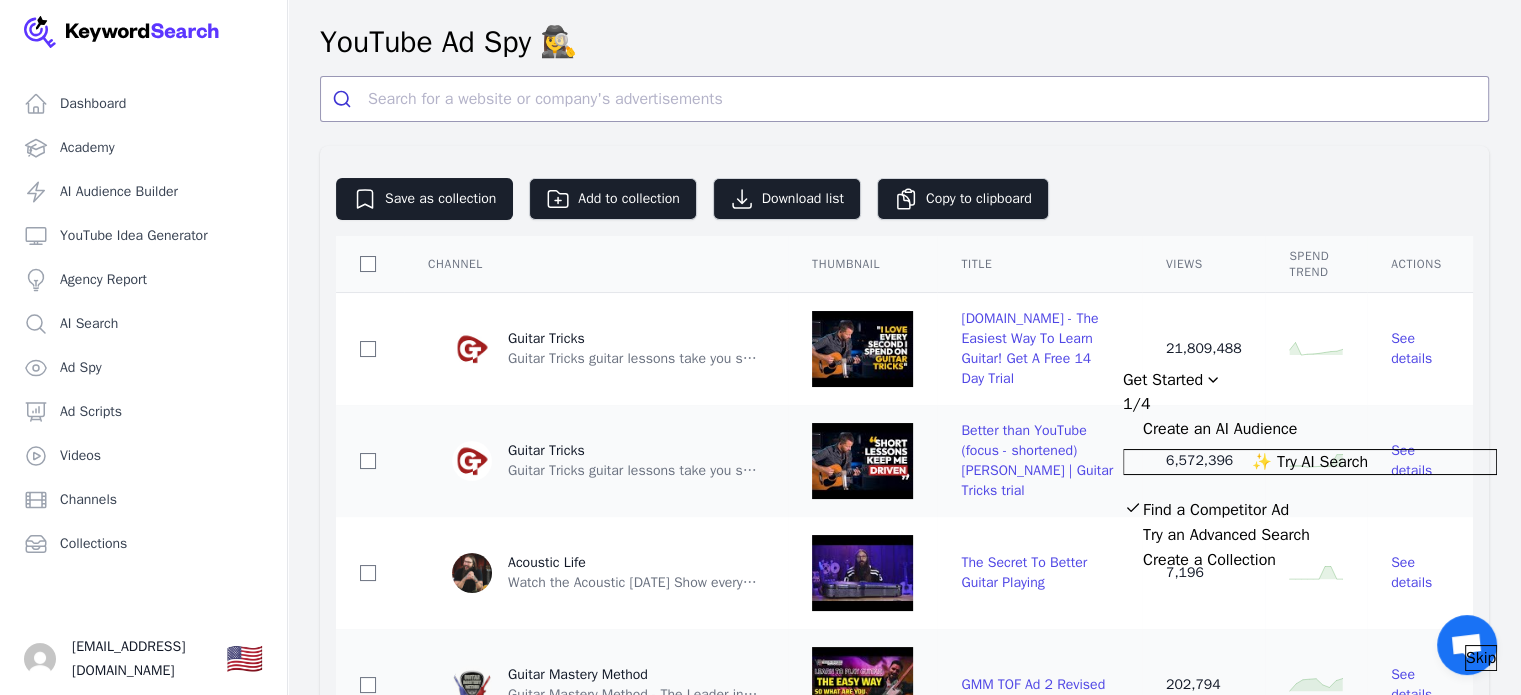 click on "Guitar Tricks guitar lessons take you step by step so you can learn as a beginner and work your way up to an experienced guitar player. We will teach you skills and how to play blues, classical, country, jazz, rock and metal. There are gear reviews, artist interviews and more.
Learn how to bend like David Gilmour, or play the blues like Clapton. You'll learn all about Travis picking, double-stops, sweeping, and other essential guitar techniques, too!
Our award-winning lessons have taught literally millions of people. There are new lessons on the channel every week so don't forget to subscribe and hit that bell for the latest uploads.
If you like our videos on YouTube, you're going to love our Full Access membership, featuring officially licensed song lessons from artists like Rihanna, Ed Sheeran, Jimi Hendrix, The Beatles, and more! Sign up for a trial GuitarTricks.com: http://www.guitartricks.com/trial_splash.php" at bounding box center (633, 359) 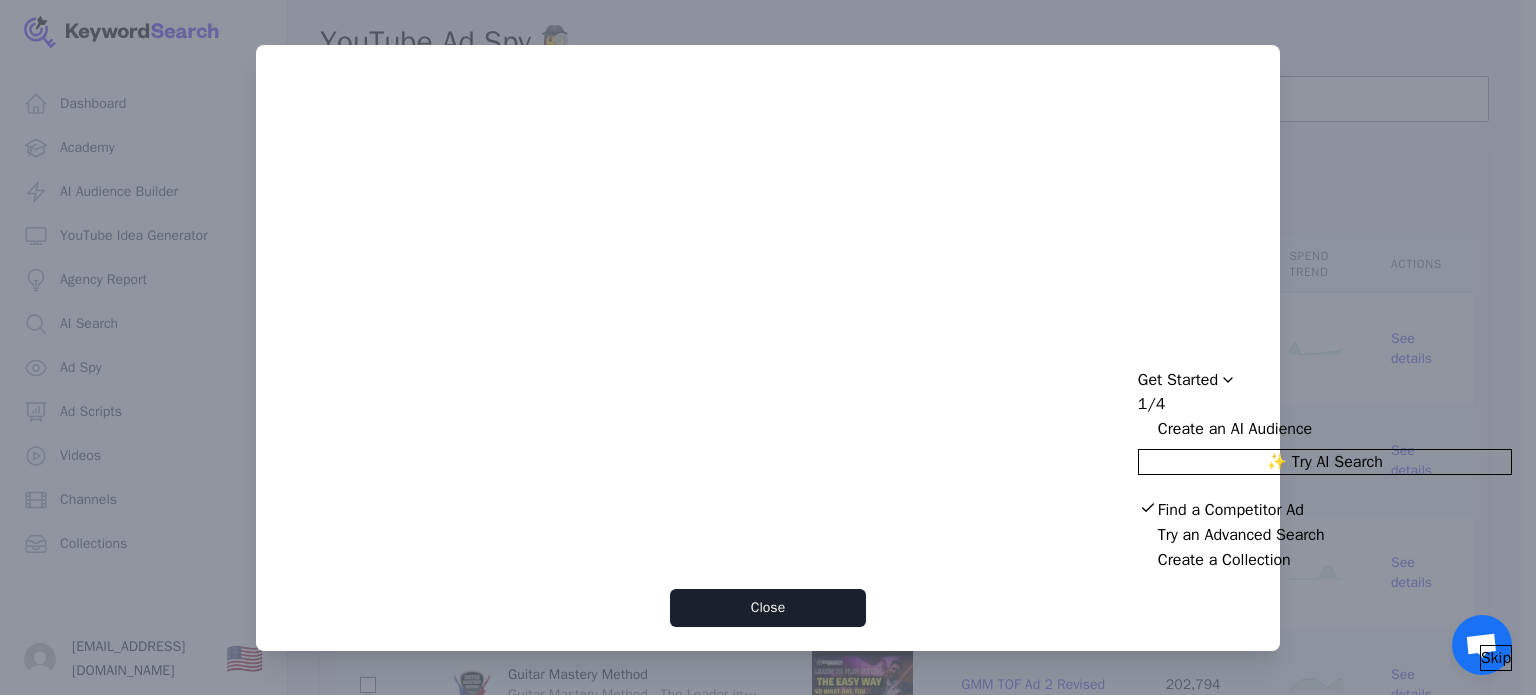 click at bounding box center (768, 347) 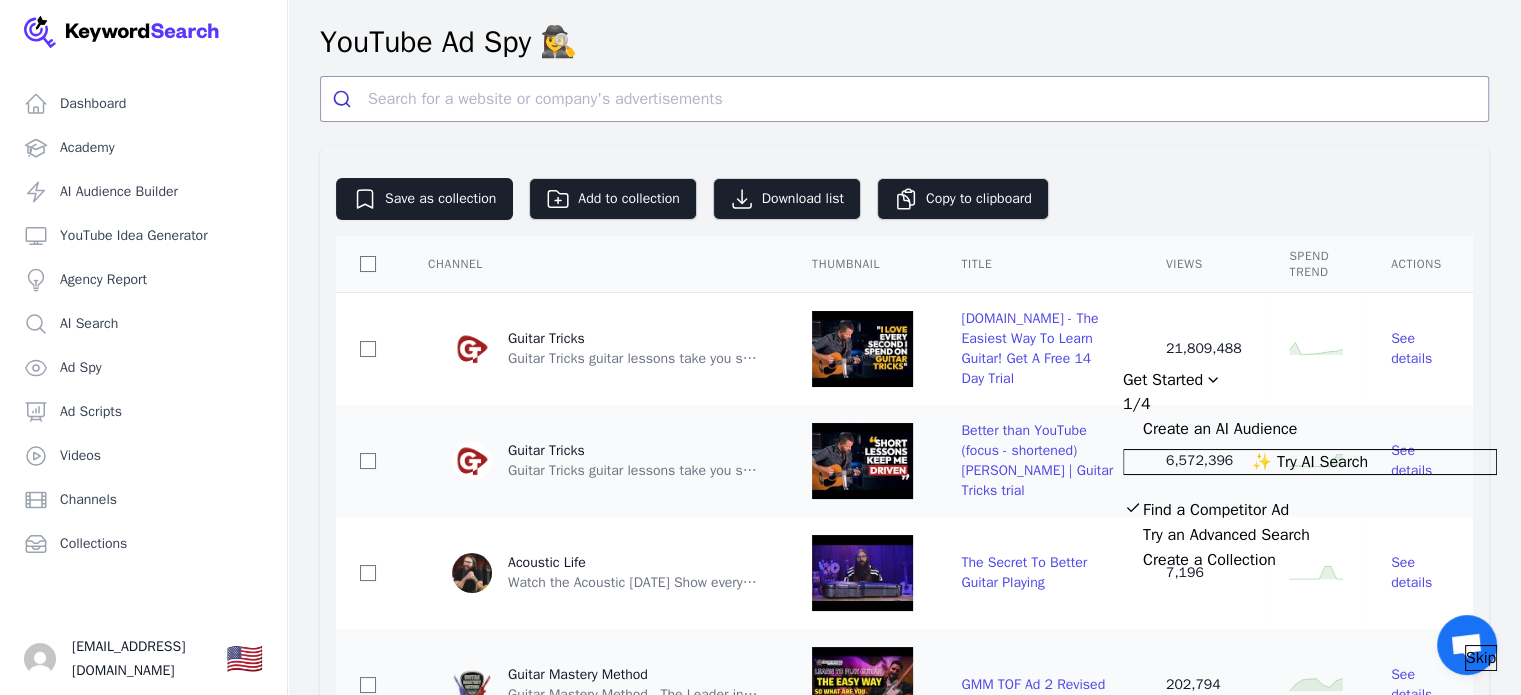 click on "Guitar Tricks" at bounding box center (633, 339) 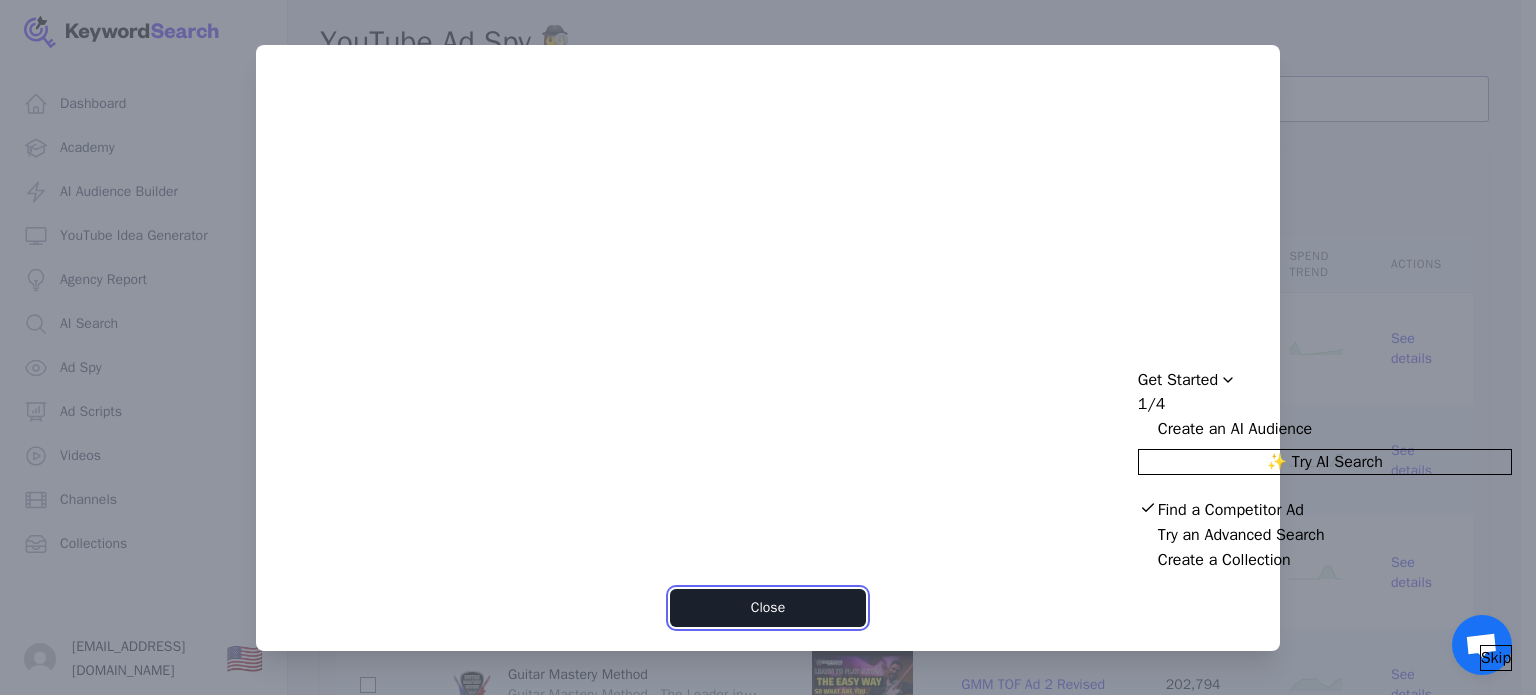 click on "Close" at bounding box center (767, 608) 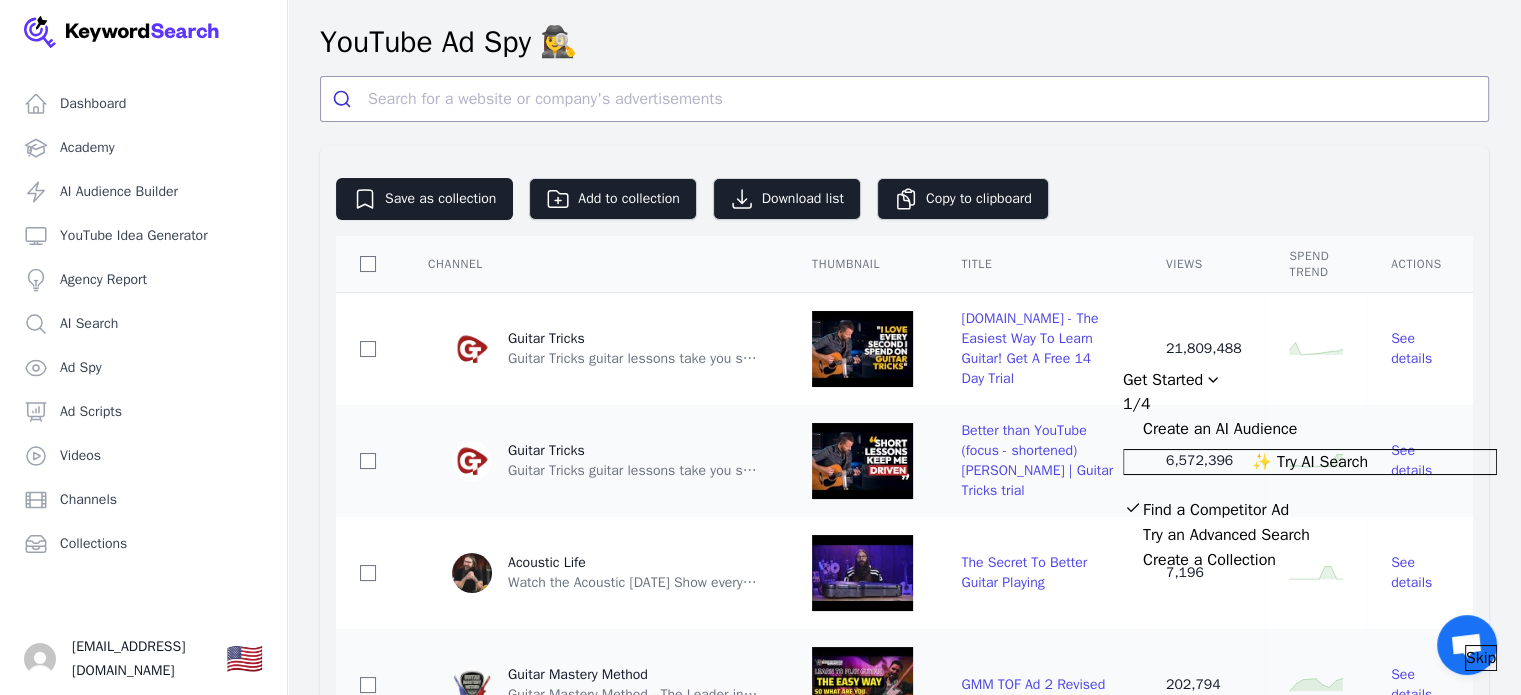 click on "Watch the Acoustic Tuesday Show every week at 10am! + Weekly Guitar Tips & Inspiration
Hi, I'm Tony Polecastro, a self-diagnosed "Acoustic Guitar Geek." If you're also an acoustic guitar geek, you're in the right place and I invited you to join us at Tony's Acoustic Challenge asap.
My mission on this planet is to advocate for the acoustic lifestyle. I'm here to start conversations about acoustic music, acoustic guitars and gear, folk culture, and of course, learning guitar!
On this channel, I regularly publish interviews with artists and guitar icons like Tommy Emmanuel, Bob Taylor, or Chris Martin of Martin Guitars. I also do new folk music album reviews, guitar instruction goodies, acoustic guitar reviews, and other fun and inspirational acoustic goodness." at bounding box center (633, 583) 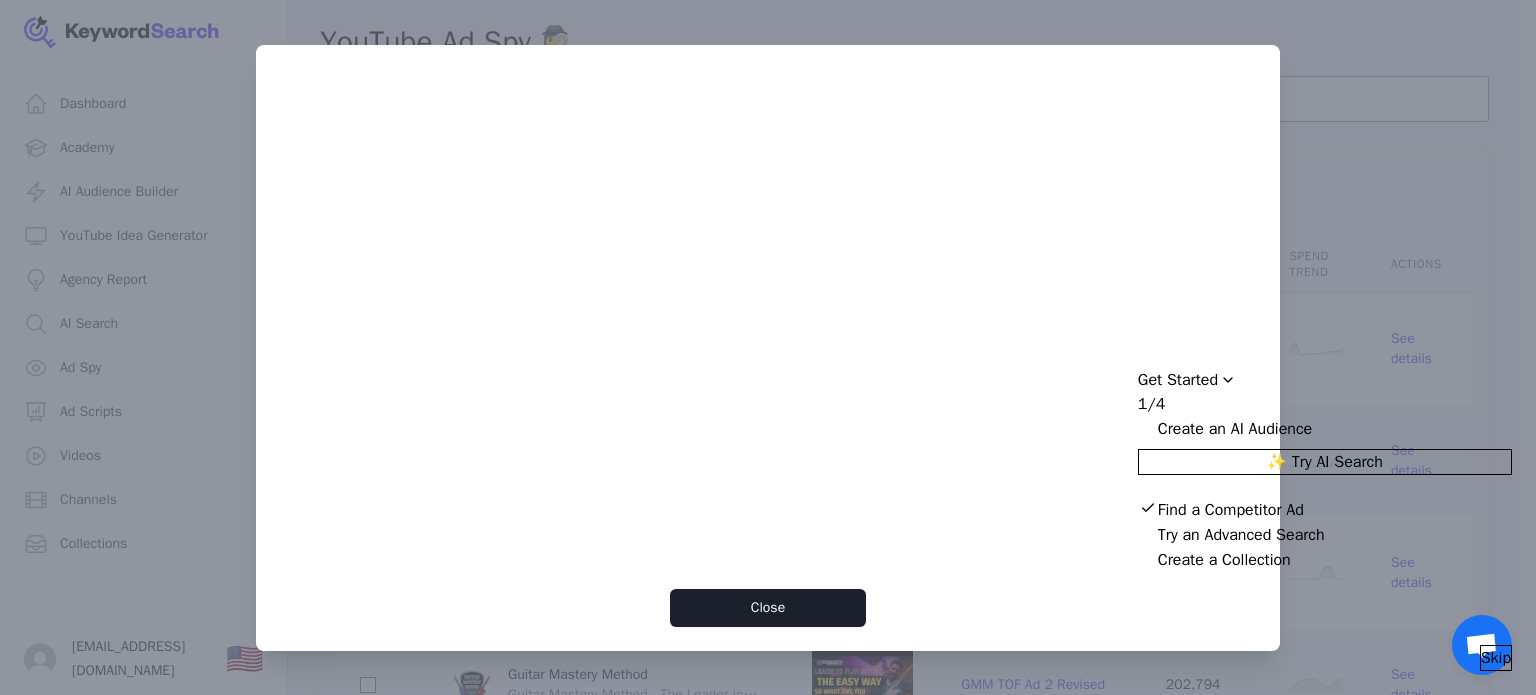 click 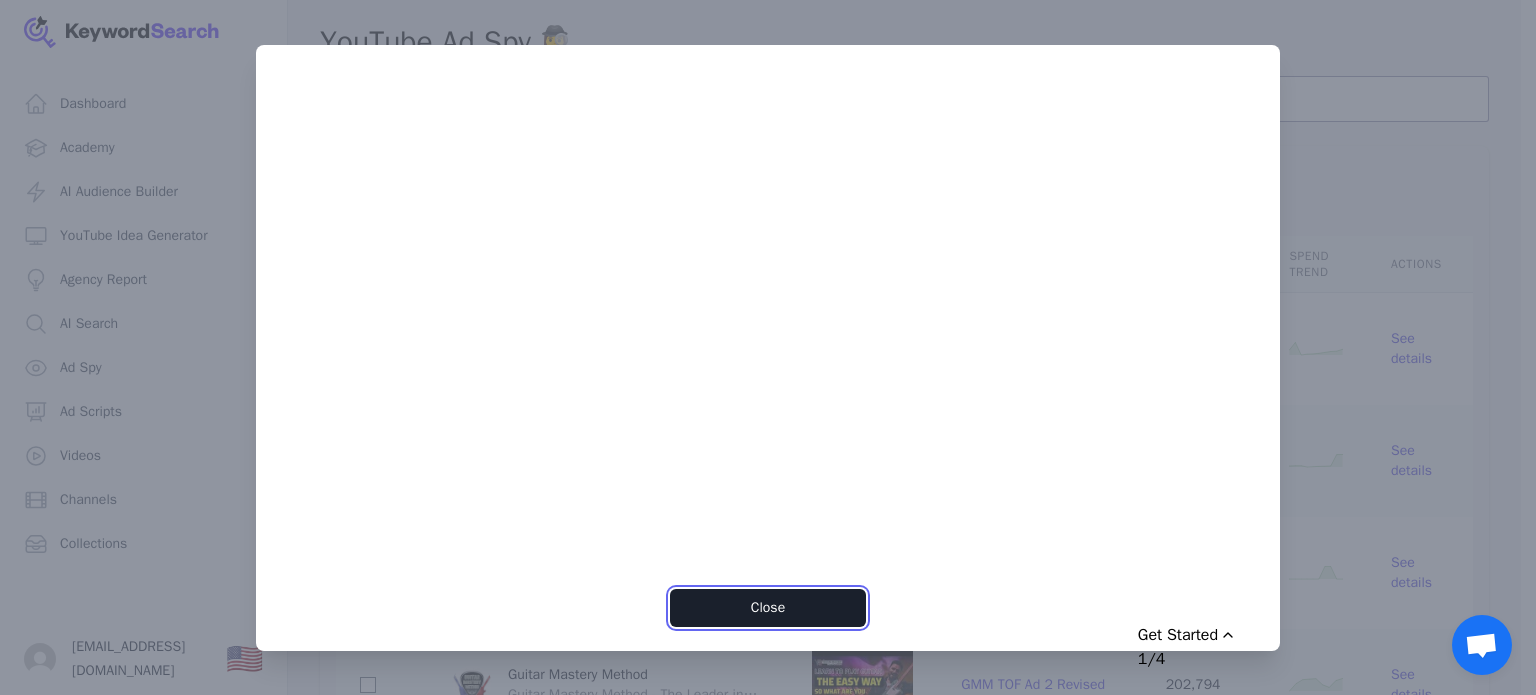 click on "Close" at bounding box center (767, 608) 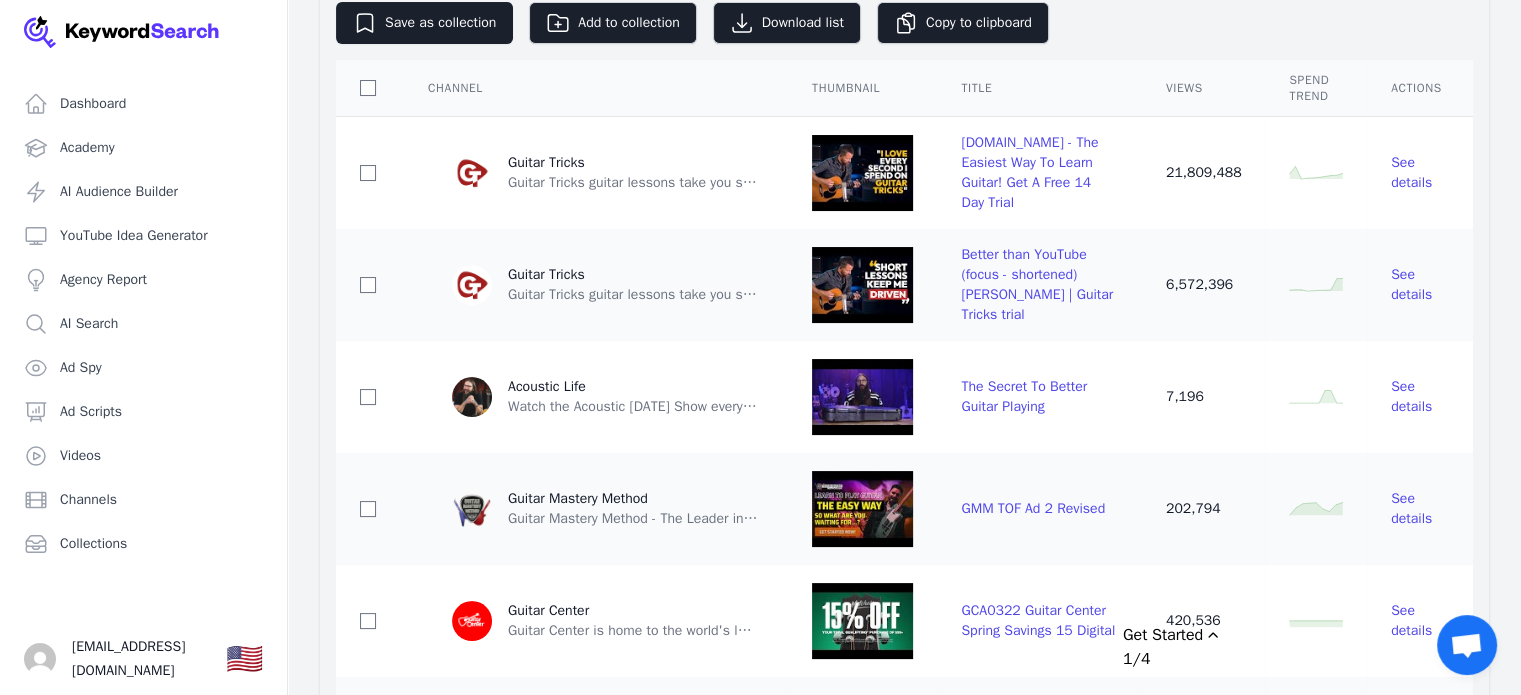 scroll, scrollTop: 200, scrollLeft: 0, axis: vertical 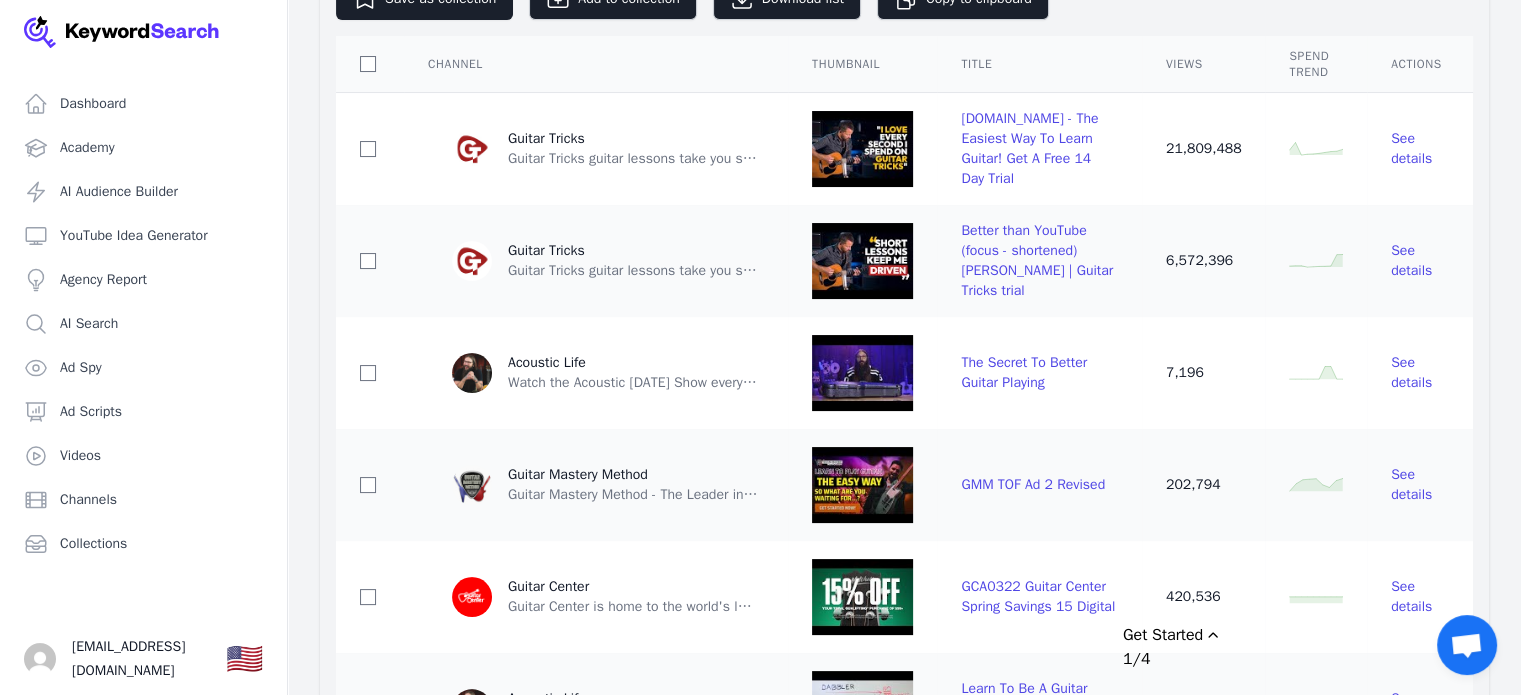 click on "Guitar Mastery Method - The Leader in Online Guitar Lessons
We deliver epic guitar lessons for all ages, and can teach you how to play guitar with guitar lessons for beginners, right from the comfort of your own home. If you want guitar riffs, guitar chords, maybe a wicked guitar solo - no matter if it’s acoustic guitar or electric guitar, your journey begins here!
From beginner guitar lessons to guitar tabs, you ‘ll learn to play at your own speed, with a guitar tutorial to suit your every need from our friendly instructors. Every video is delivered in a fun, easy guitar tutorial format. So in no time you’ll be learning easy guitar songs for beginners, and much more! So if you’re seeking your first guitar lesson to change your life, check out our website and become the guitarist of your dreams.
---
Check out our Website:
💻 www.GuitarMasteryMethod.com" at bounding box center [633, 495] 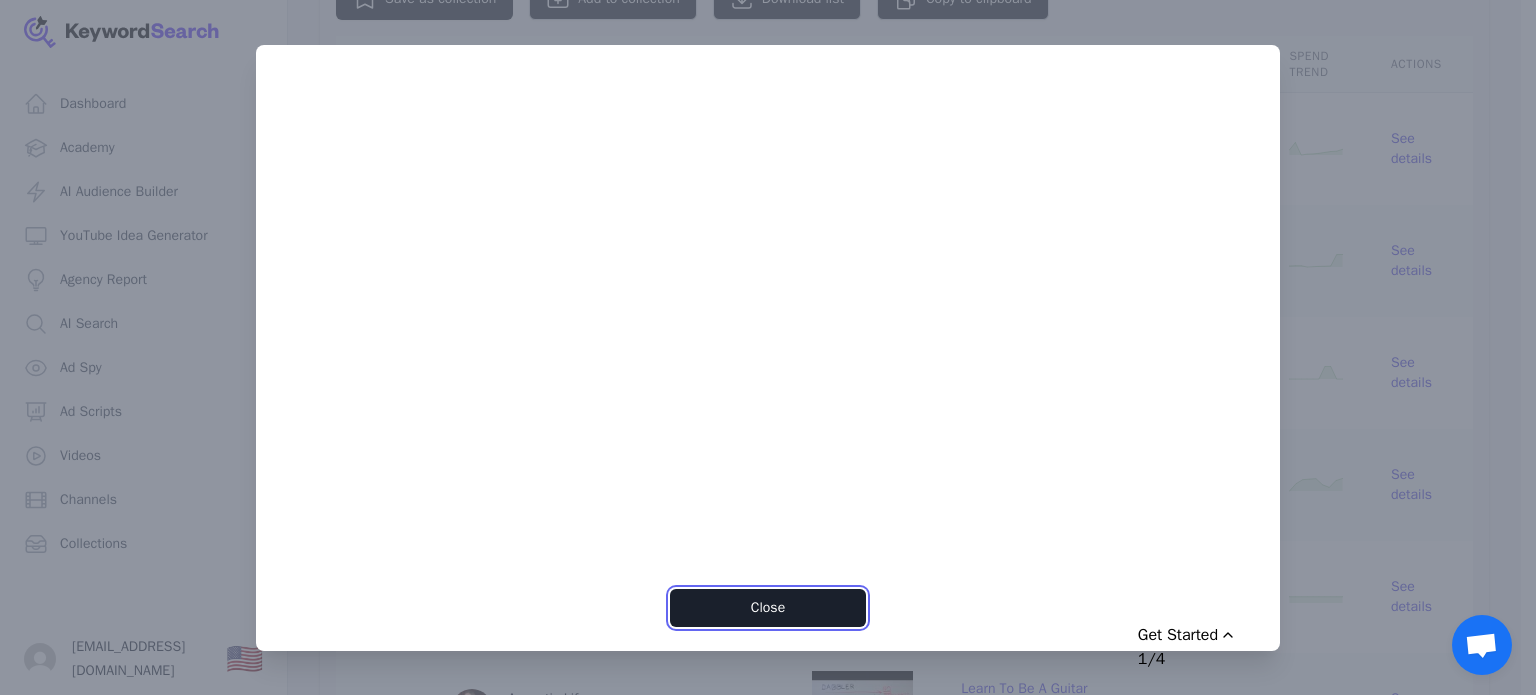 click on "Close" at bounding box center (767, 608) 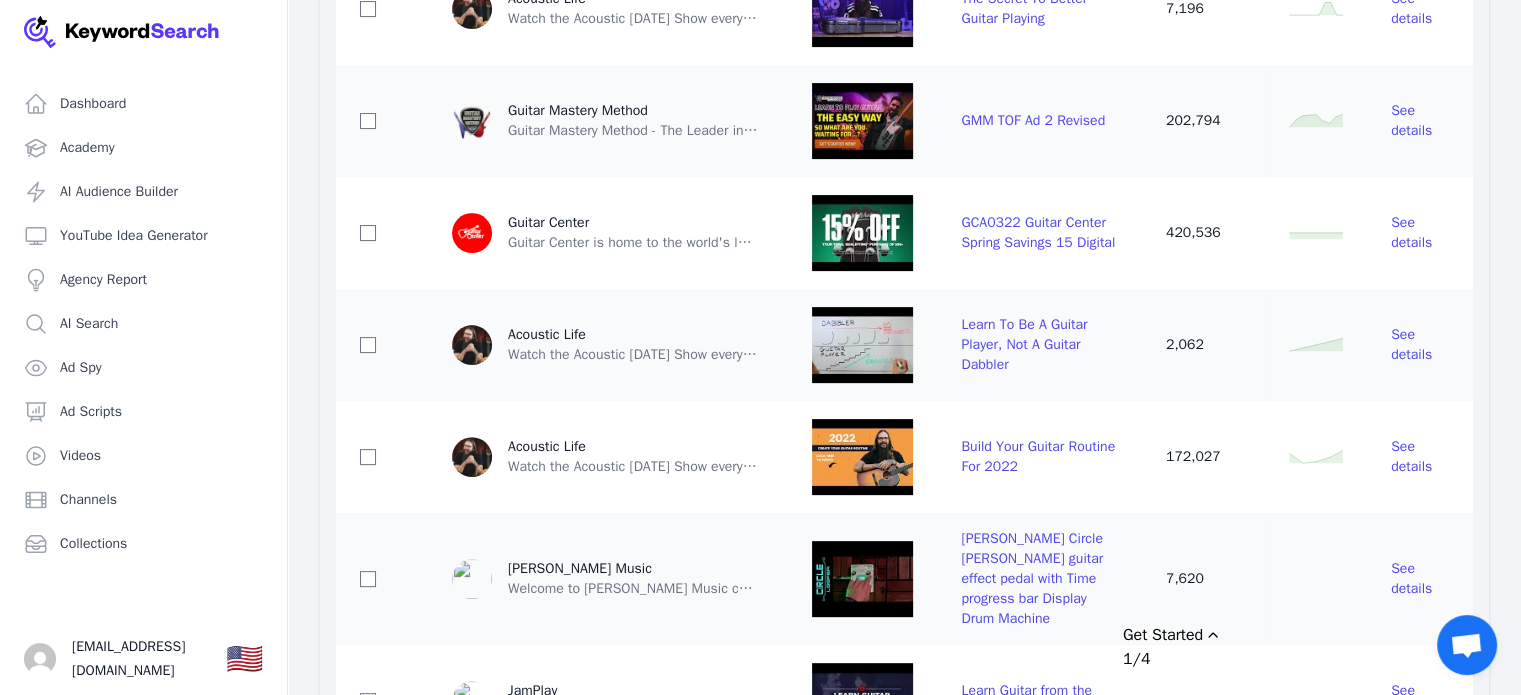 scroll, scrollTop: 700, scrollLeft: 0, axis: vertical 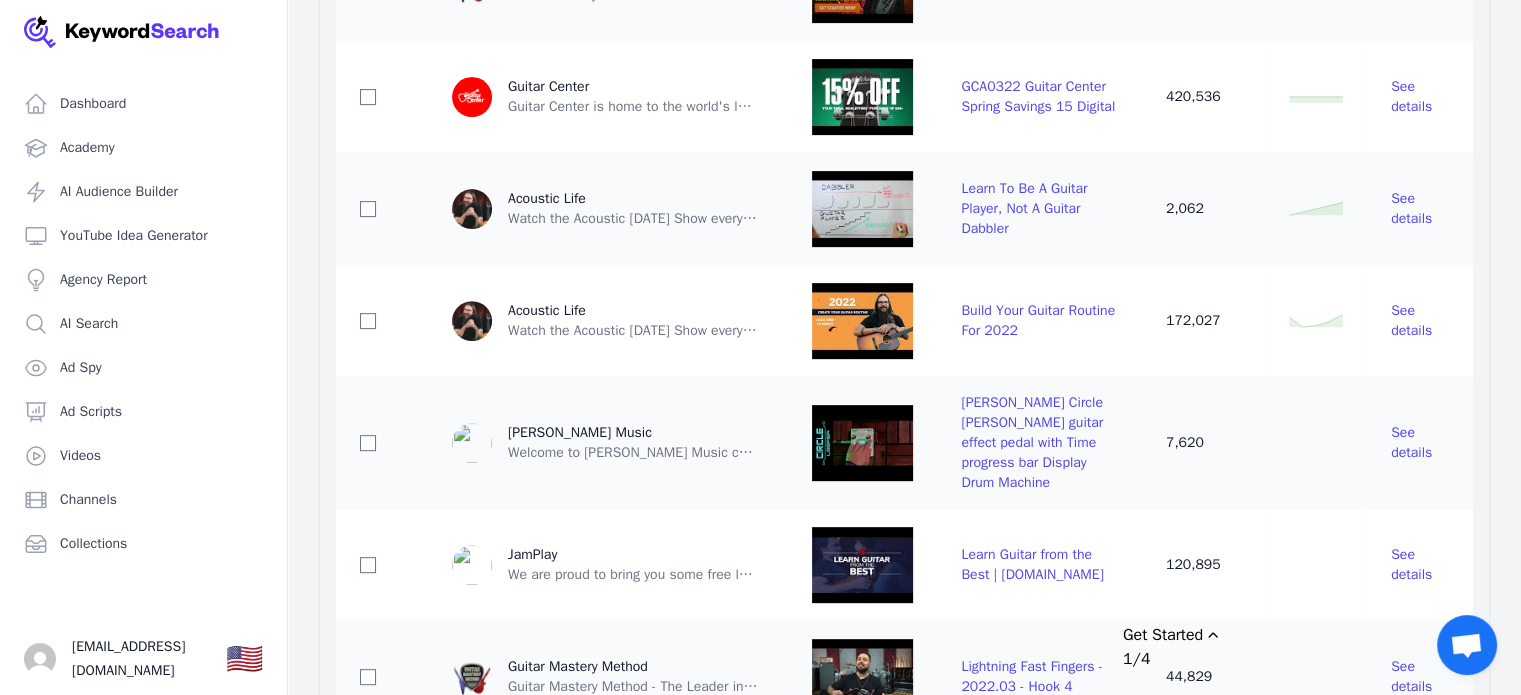 click on "Welcome to Donner Music channel!
Donner aims at becoming the top music technology brand in the world. Founded in 2012, we produce and sell high-value instruments globally, mainly in the United States. From acoustic to electric, we make professional musical instruments and production gear. We also make educational content for the instrument we make. Donner sets out to bring inspiration and innovation to the musical world. Our purpose is to empower everyone to create meaningful connections and moments through musical experience.
Don't forget to hit the notification bell & subscribe! Never miss the best new gears and all the other good stuff.
Connect with Donner
Visit DONNER MUSIC OFFICIAL: https://www.donnermusic.com/
Facebook: https://www.facebook.com/donnermusicofficial/
Instagram：https://www.instagram.com/donnermusic_official/
Pinterest：https://www.pinterest.com/donnermusic_official/
Twitter：https://twitter.com/DonnerMusic
CREATE THE MOMENT" at bounding box center [633, 453] 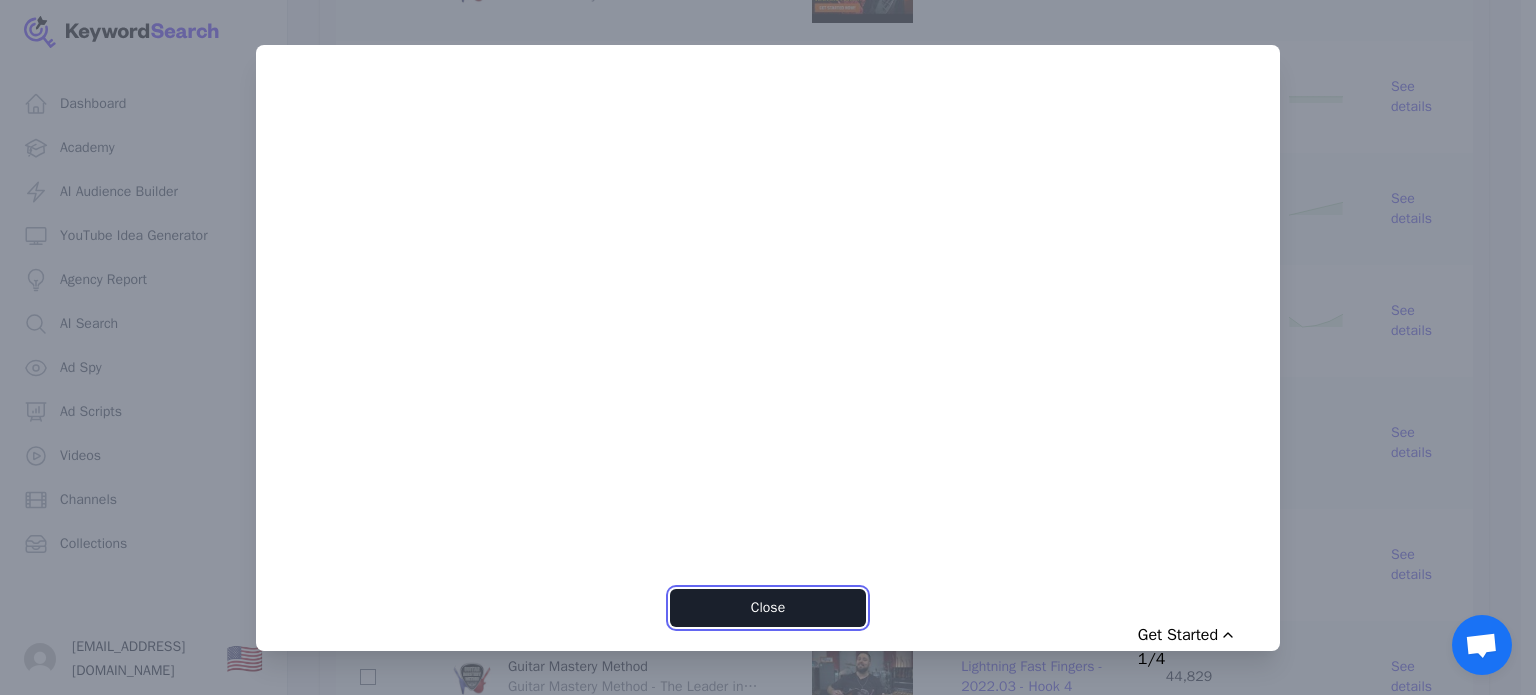 drag, startPoint x: 743, startPoint y: 607, endPoint x: 758, endPoint y: 607, distance: 15 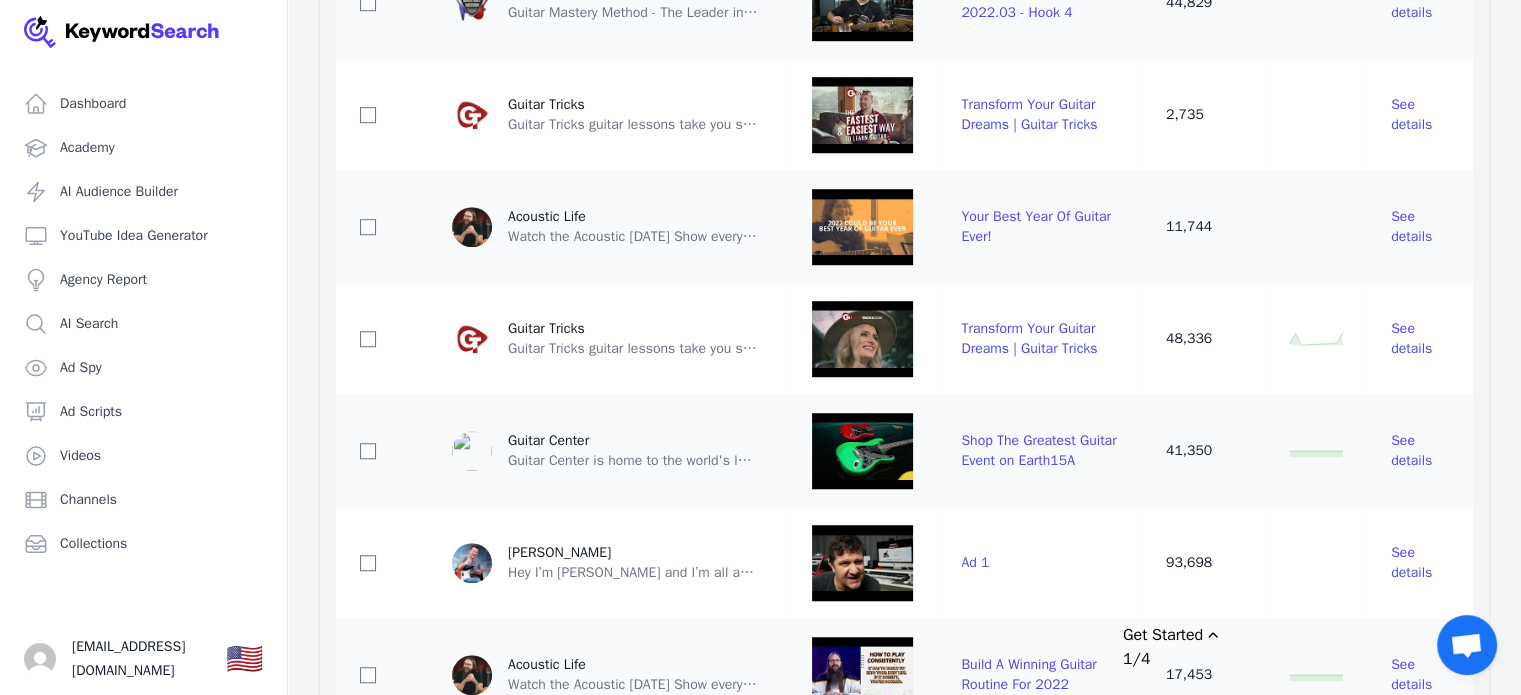 scroll, scrollTop: 1400, scrollLeft: 0, axis: vertical 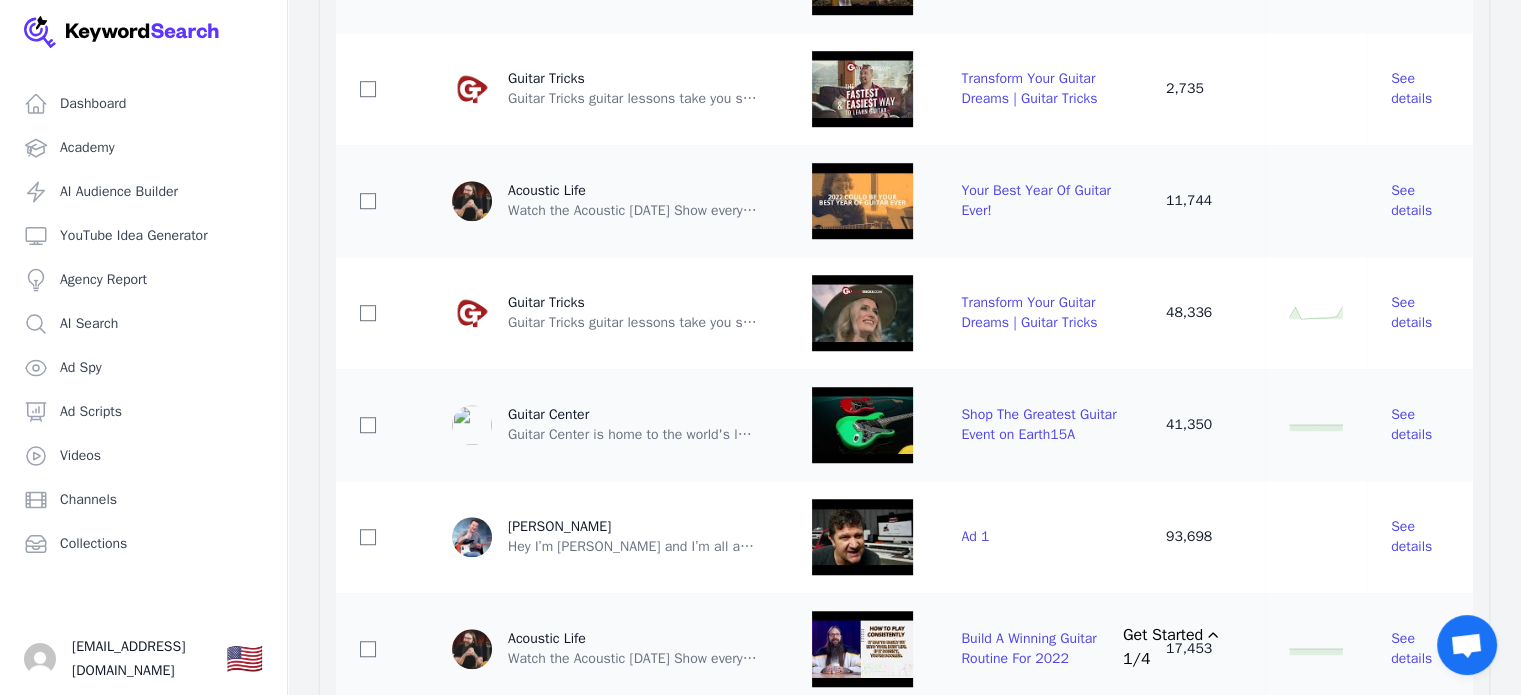 click on "David Wallimann" at bounding box center [633, 527] 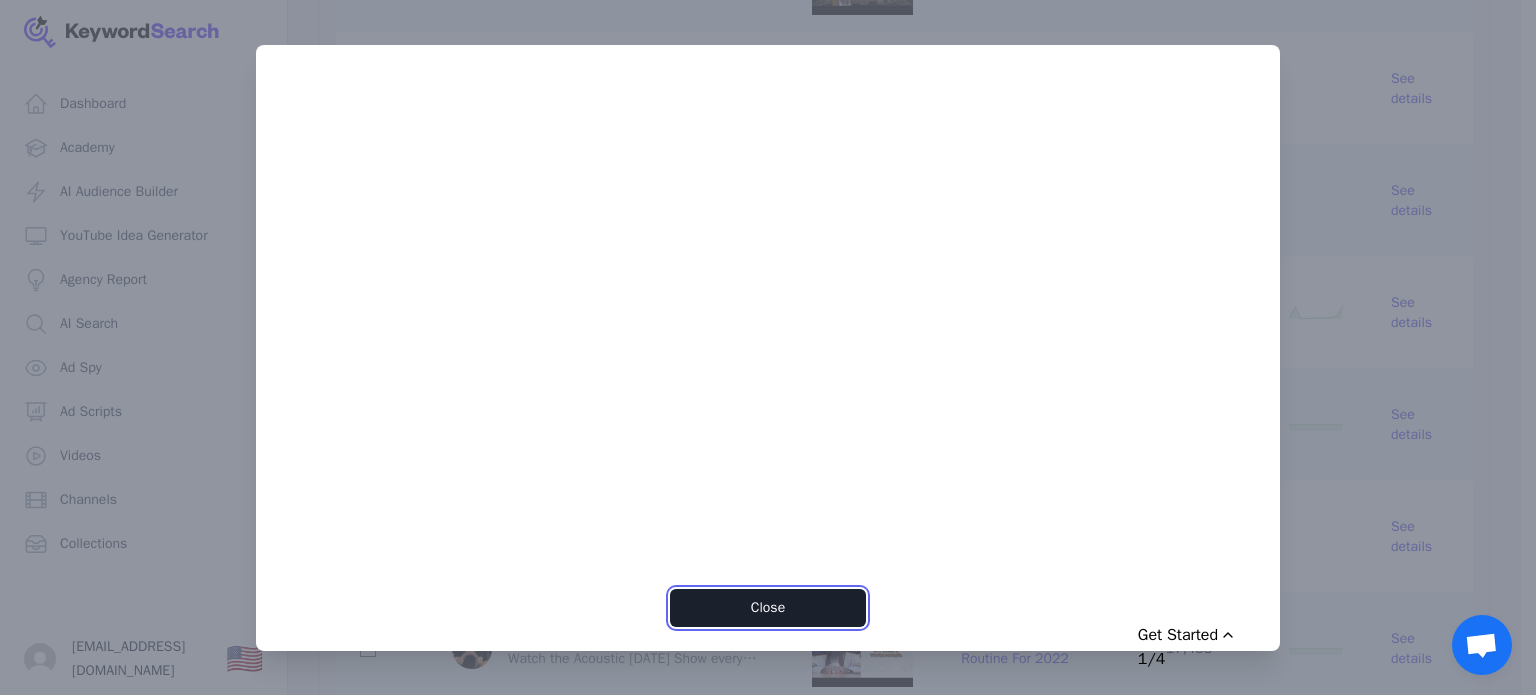 drag, startPoint x: 798, startPoint y: 601, endPoint x: 824, endPoint y: 599, distance: 26.076809 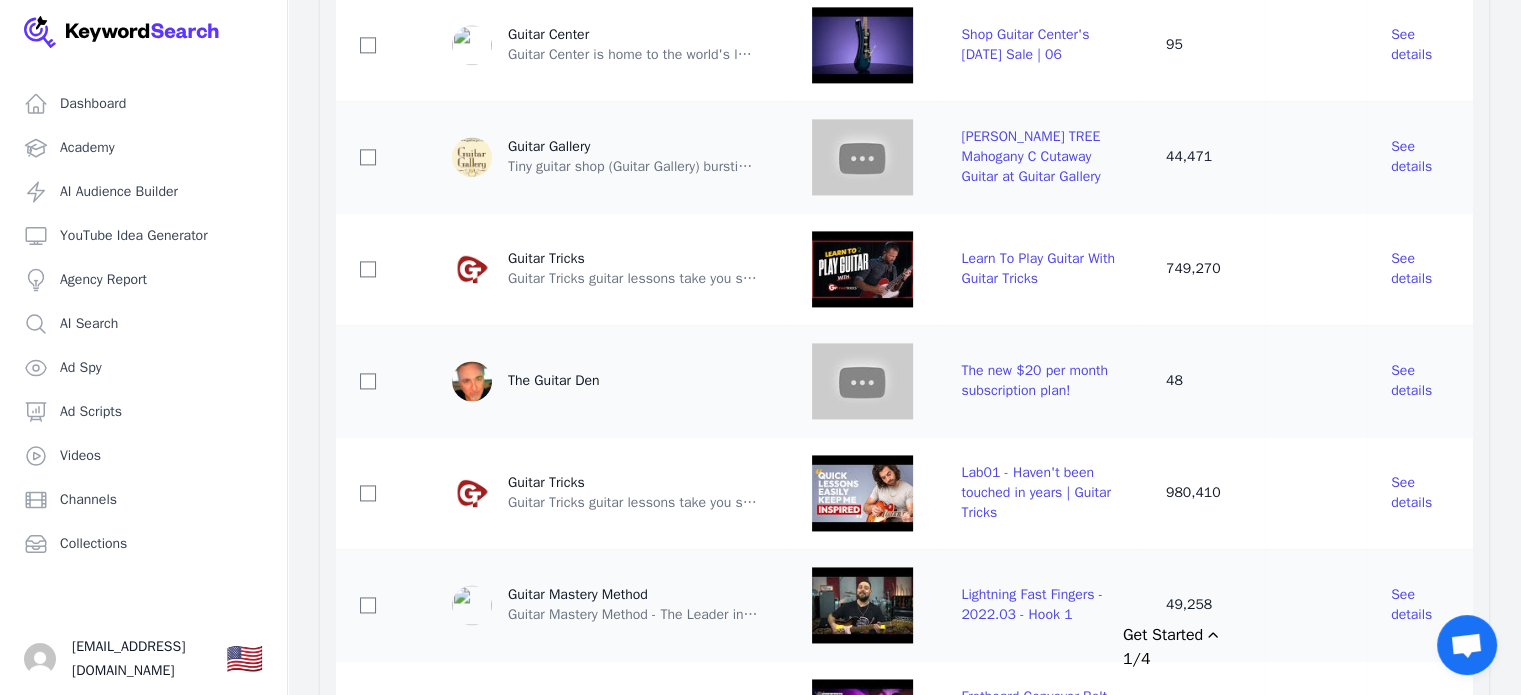scroll, scrollTop: 2800, scrollLeft: 0, axis: vertical 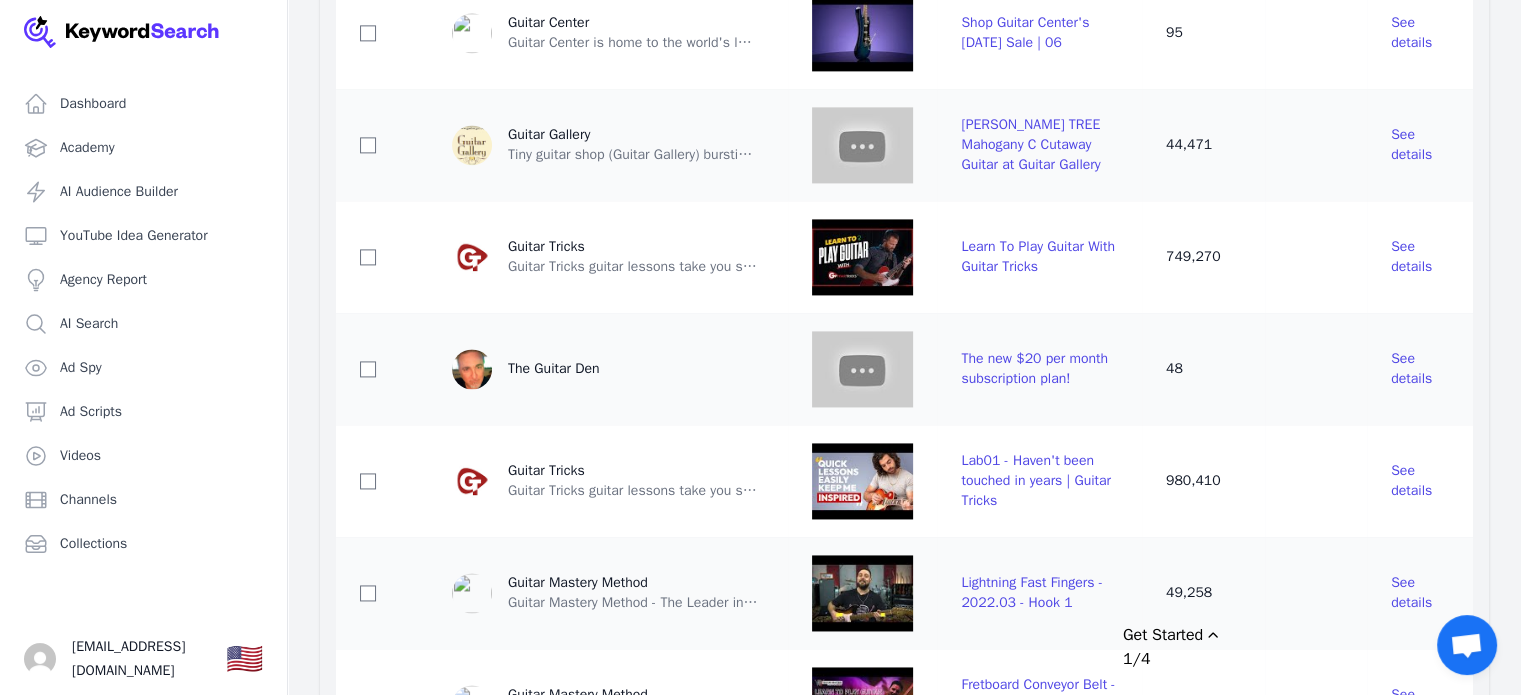 click on "The Guitar Den" at bounding box center (553, 369) 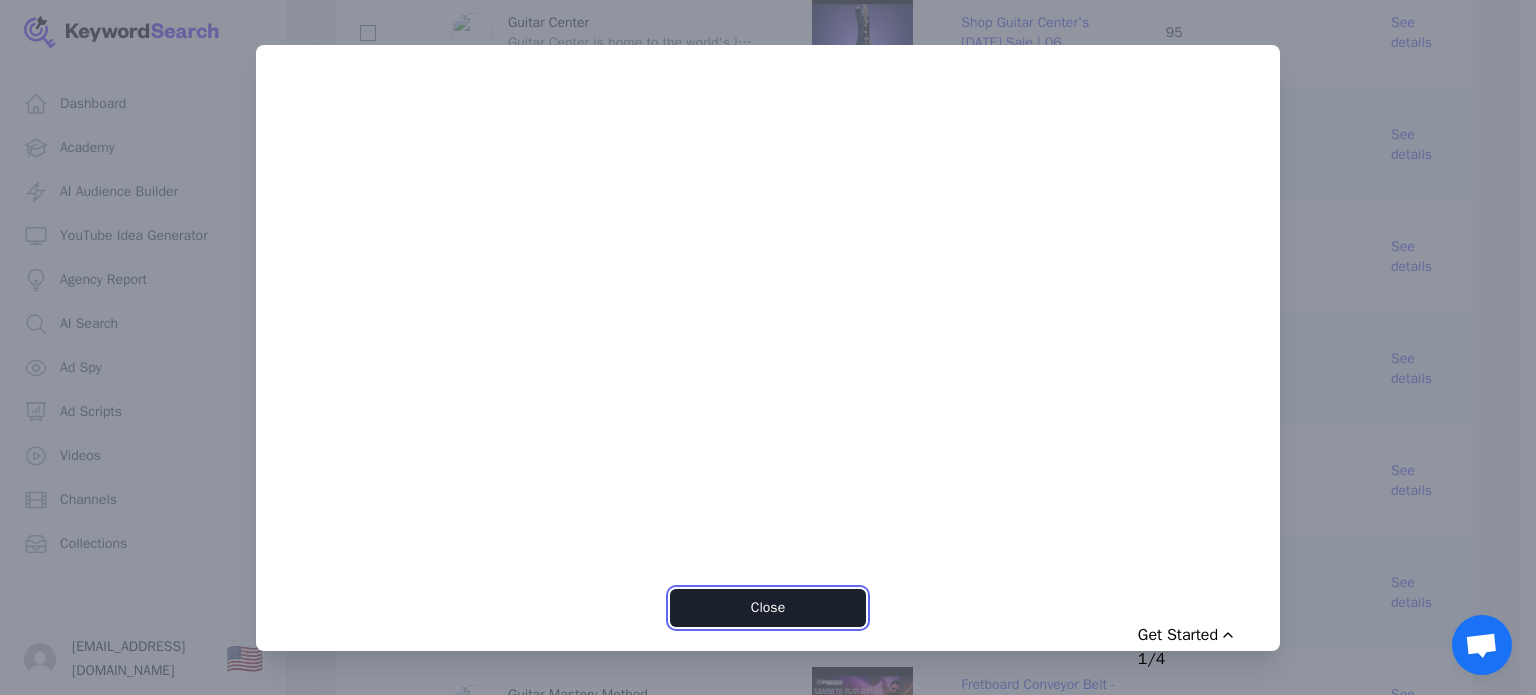 click on "Close" at bounding box center (767, 608) 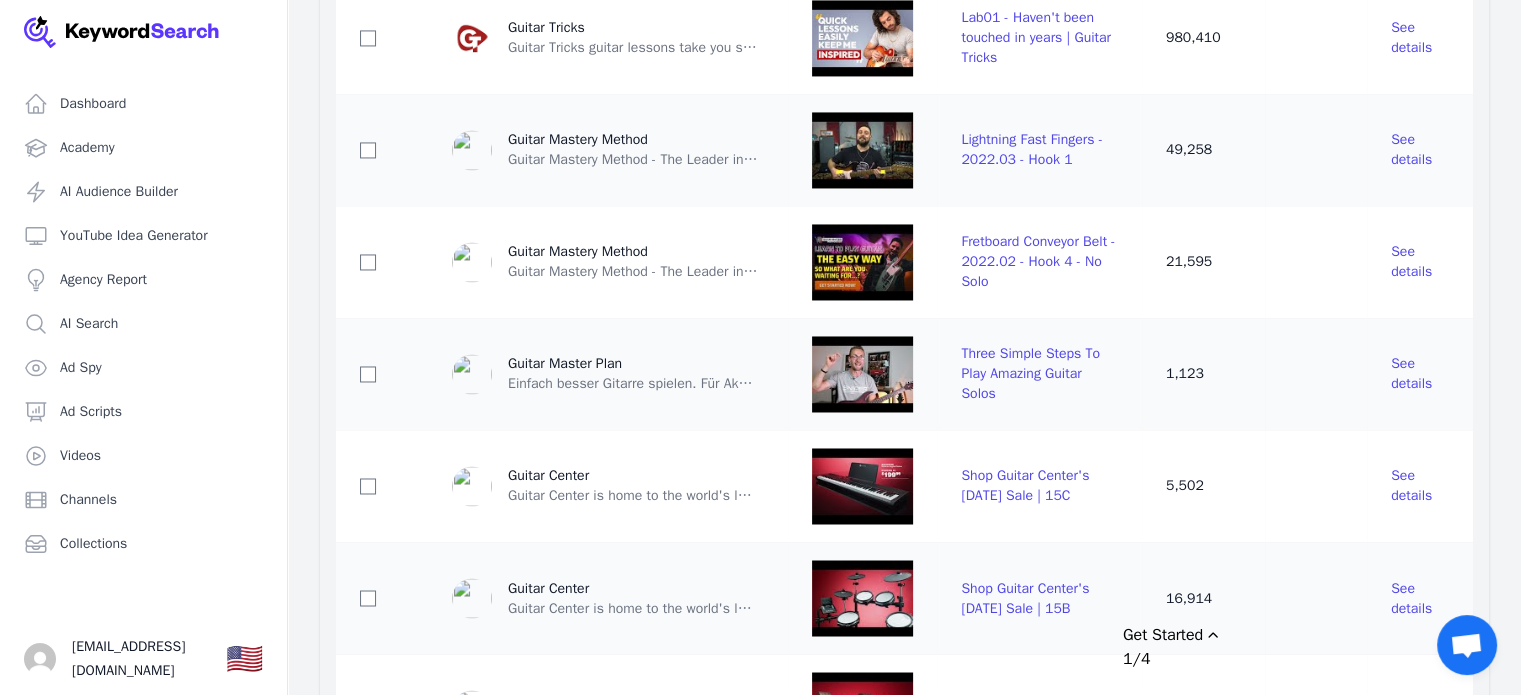 scroll, scrollTop: 3400, scrollLeft: 0, axis: vertical 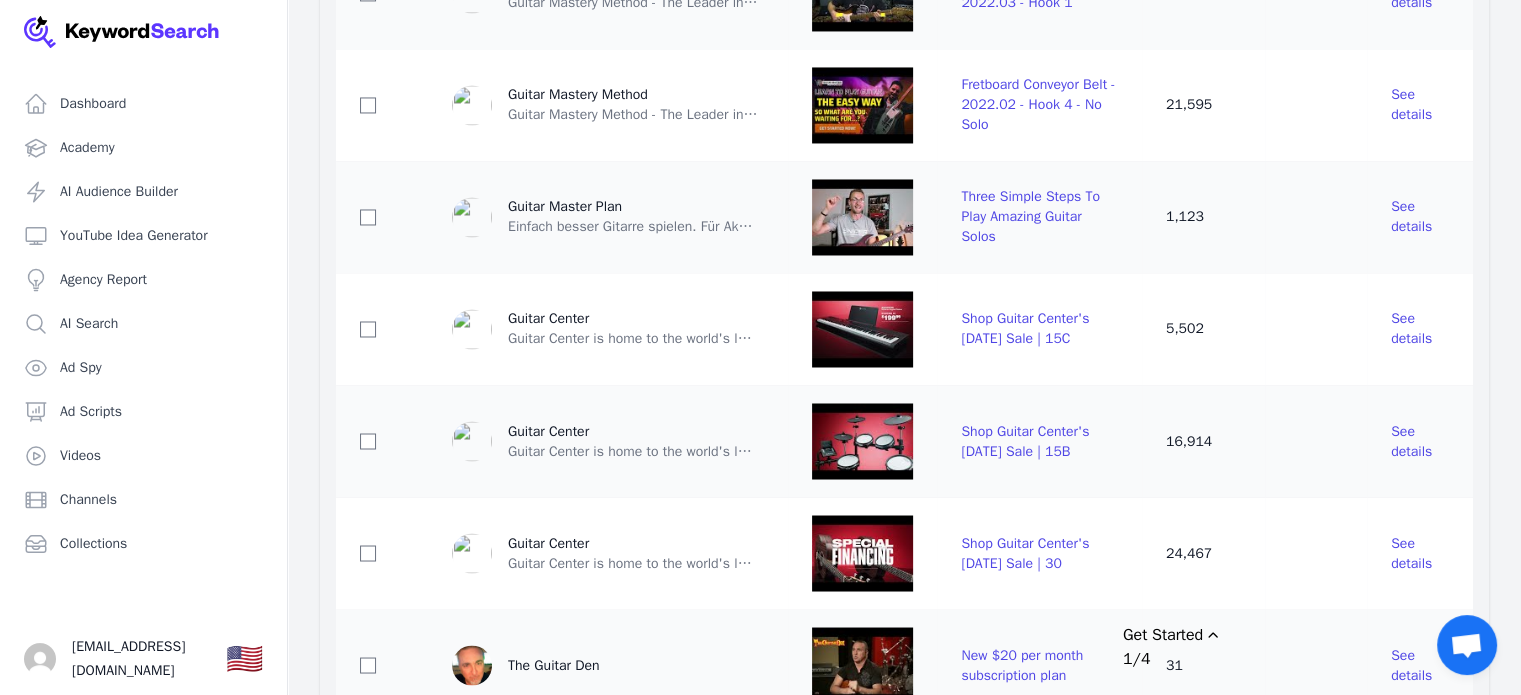 click on "The Guitar Den" at bounding box center [553, 665] 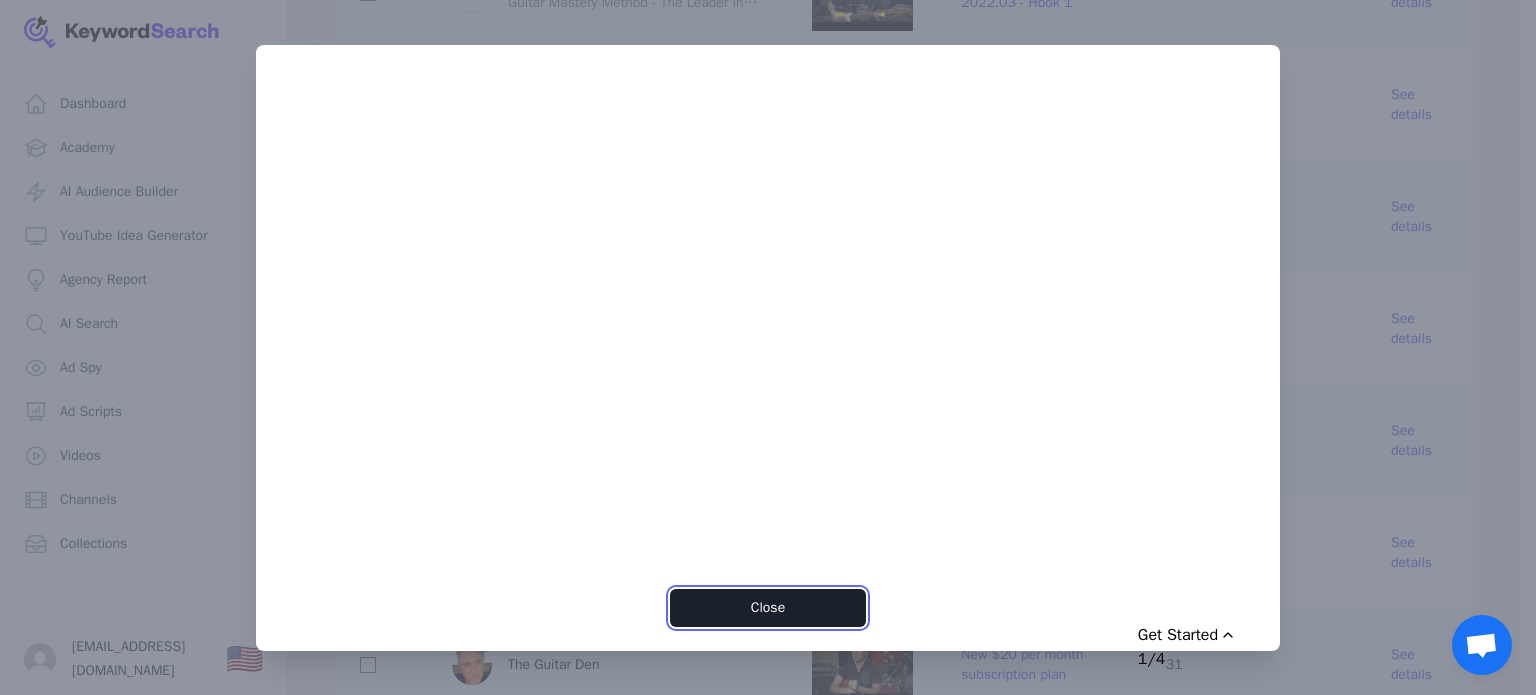 click on "Close" at bounding box center (767, 608) 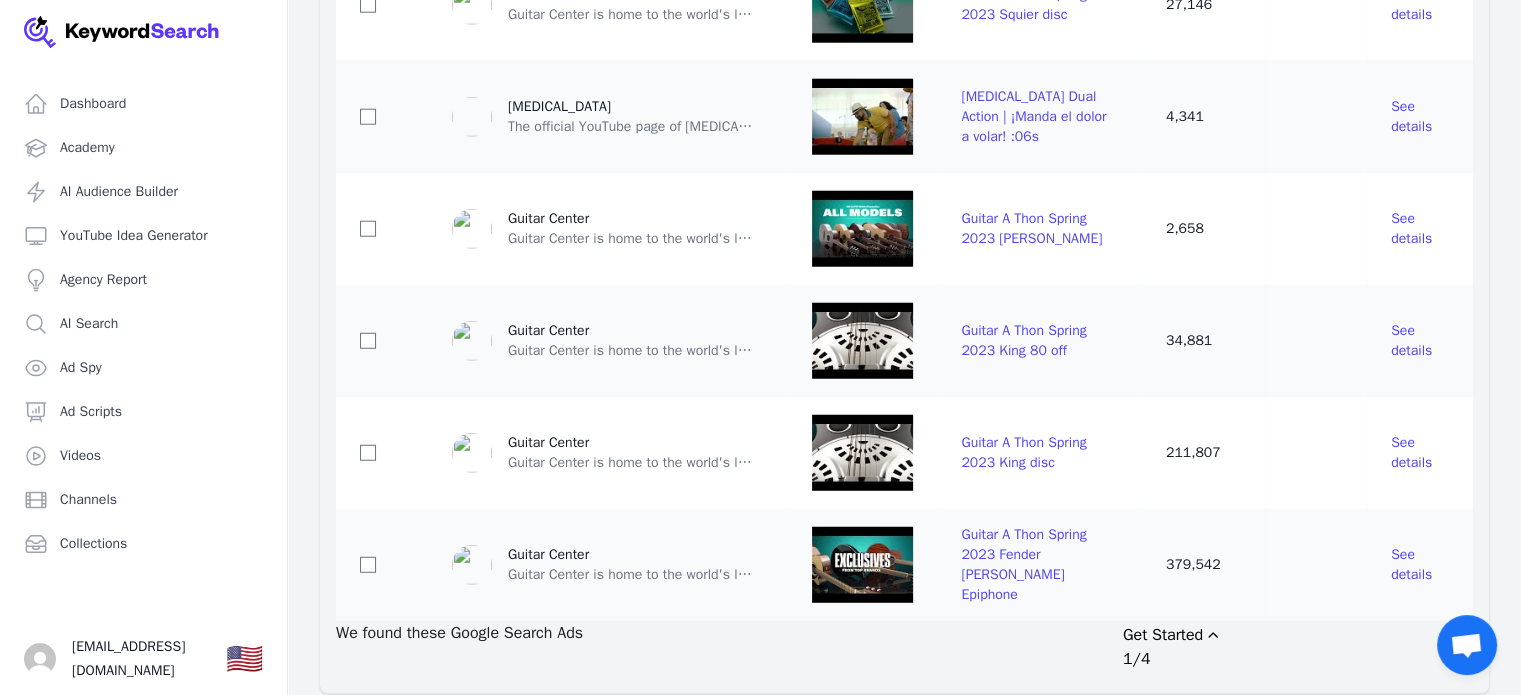 scroll, scrollTop: 5301, scrollLeft: 0, axis: vertical 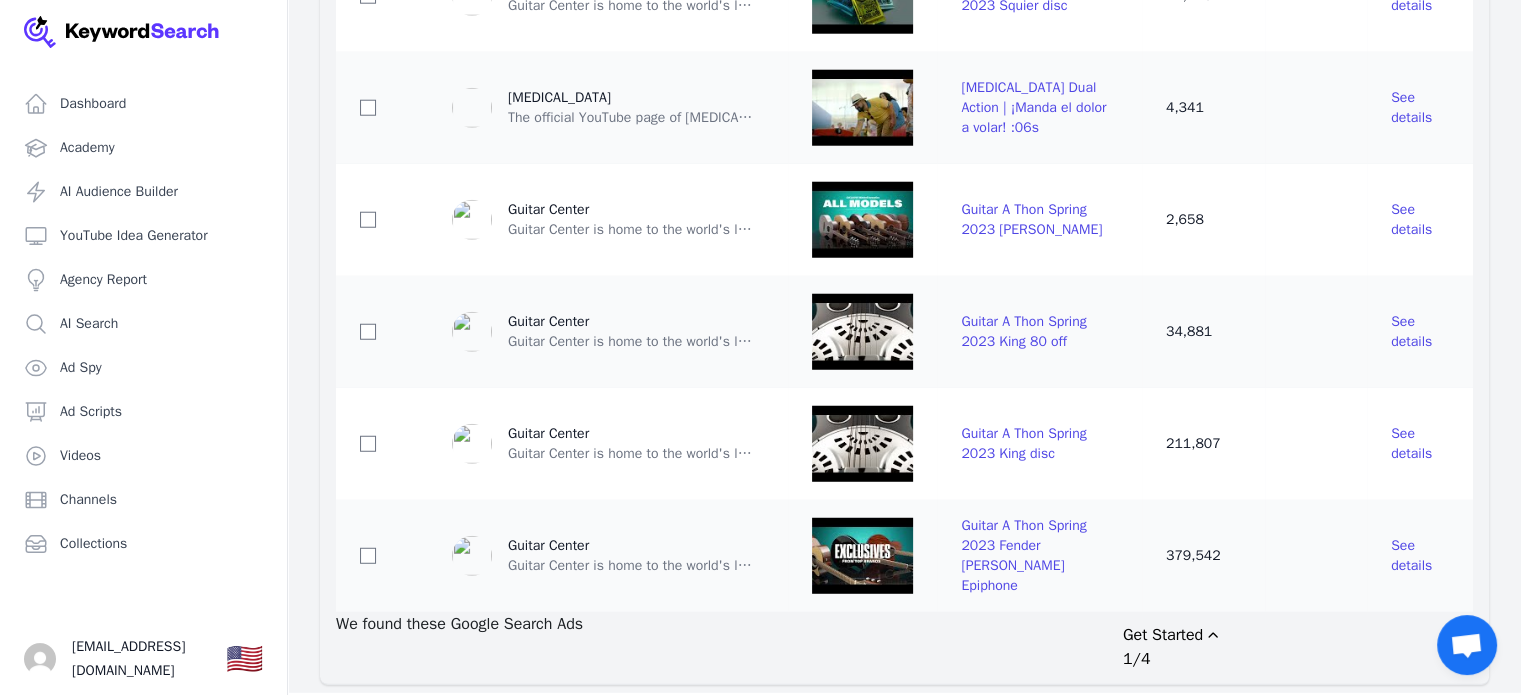 click on "The official YouTube page of Advil®, the #1 selling pain reliever in the world†, providing safe and
effective pain relief for over 35+ years.
Advil® is committed to helping you conquer your tough aches and pains by delivering relief that’s fast with strength that lasts. Advil® is more trusted than any other pain reliever.†
Advil® is the #1 selling pain reliever in the world†. Advil® delivers safe and effective pain relief of multiple aches and pains – including headaches, backaches, muscle aches, menstrual pain, minor arthritis and other joint pain.
If you believe you have experienced an adverse event when using our product, please contact us at 1-800-882-3845, M-F 8 a.m. – 6 p.m. ET. Use as directed For product usage, product label or more information, visit us at www.advil.com © 2001-2020 GlaxoSmithKline plc
† Based on sales of OTC branded pain relievers." at bounding box center (633, 118) 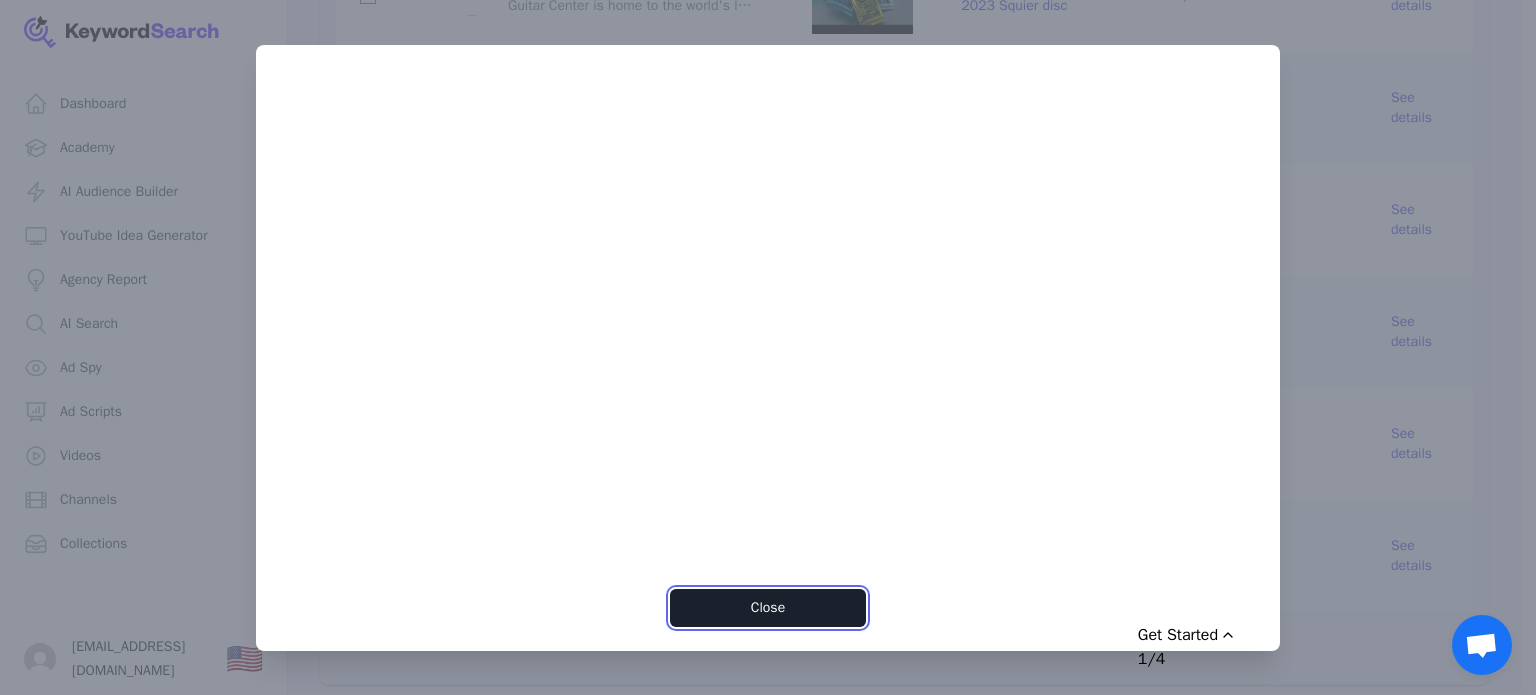 click on "Close" at bounding box center (767, 608) 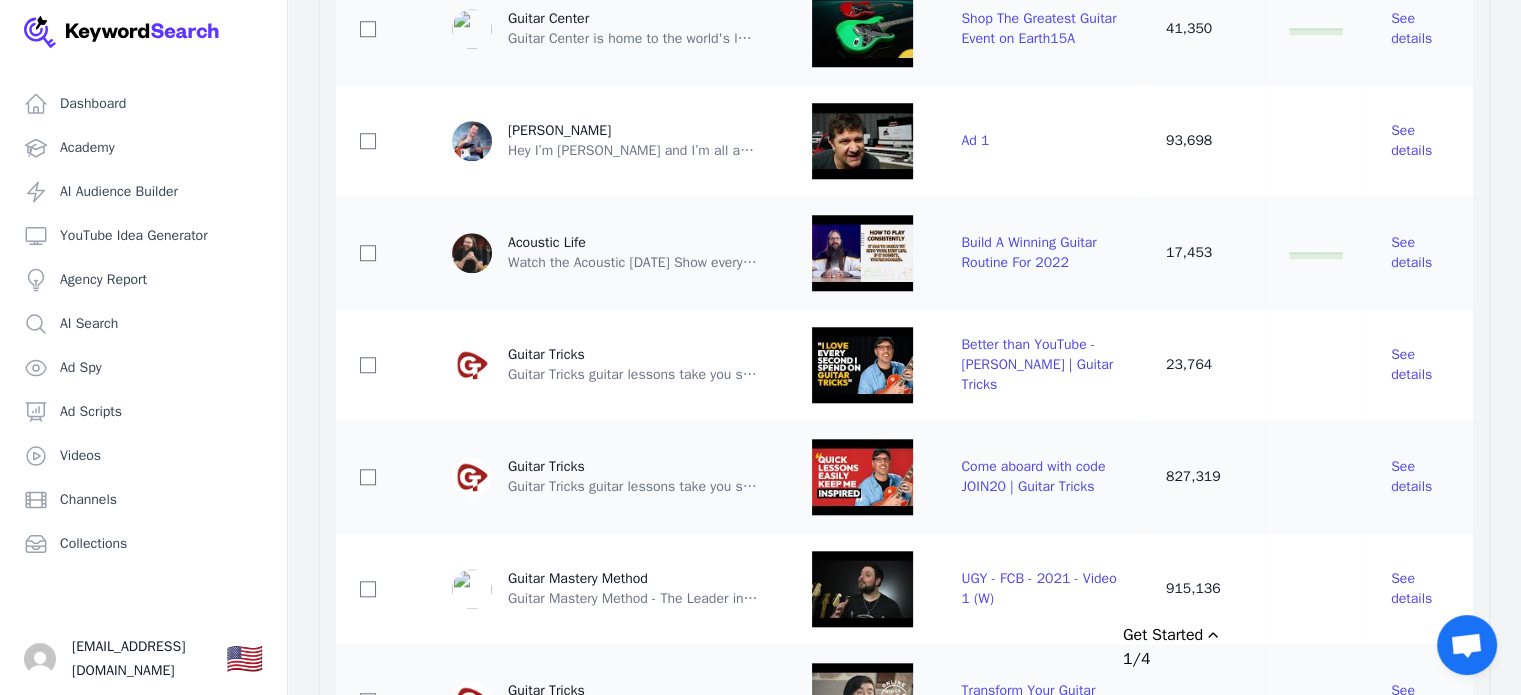 scroll, scrollTop: 1800, scrollLeft: 0, axis: vertical 